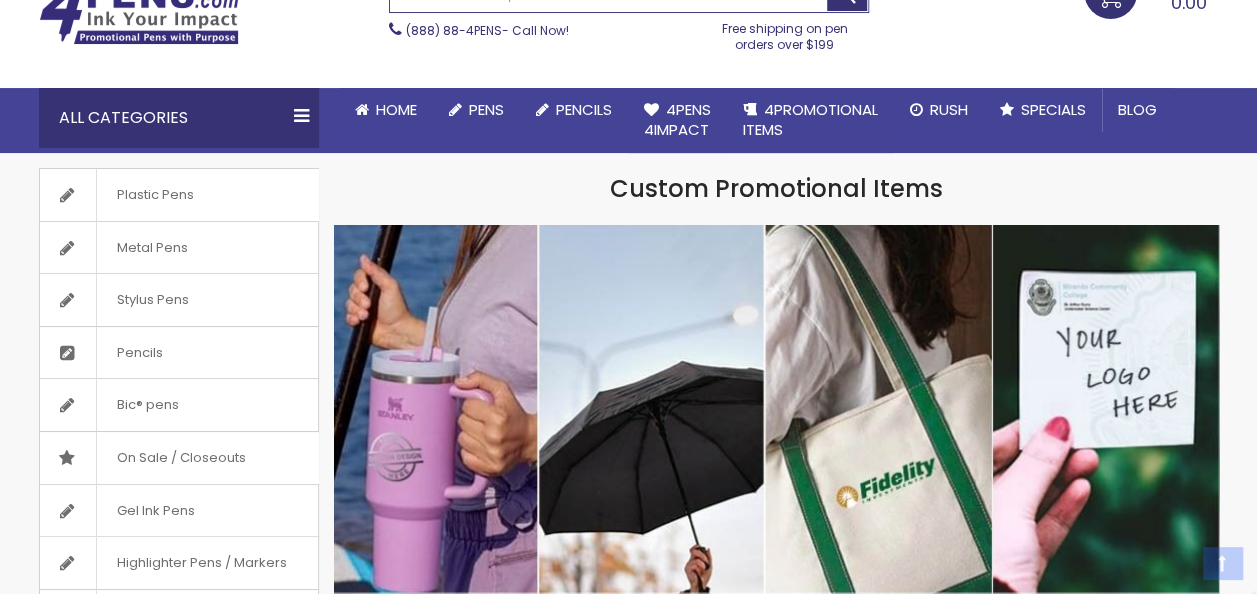 scroll, scrollTop: 180, scrollLeft: 0, axis: vertical 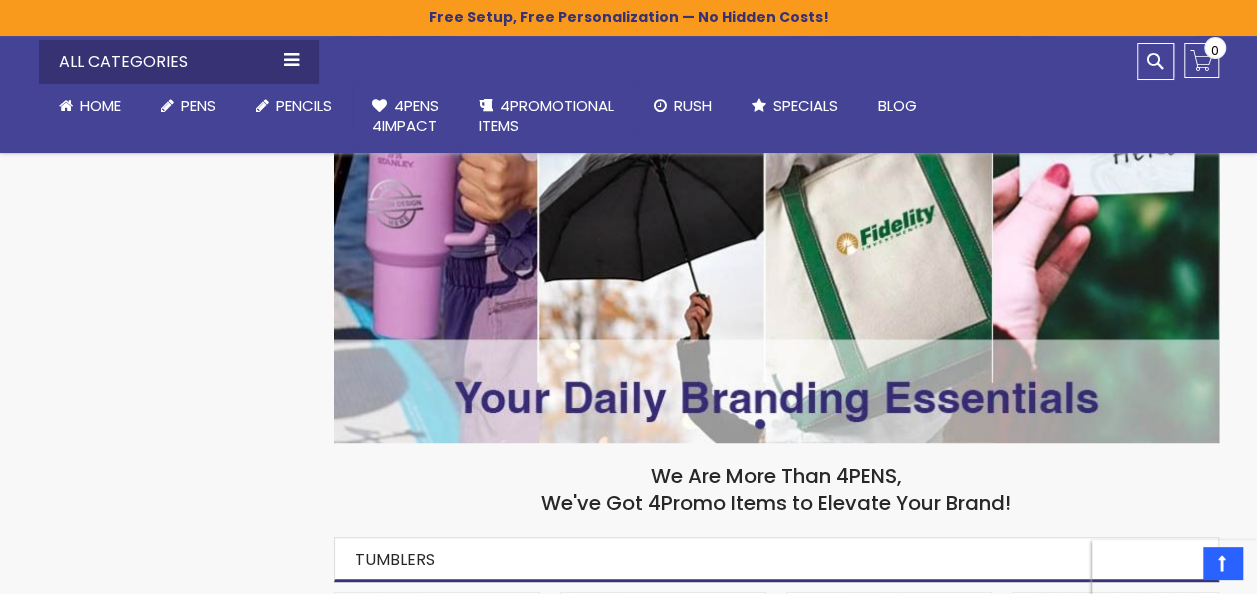 click at bounding box center [776, 207] 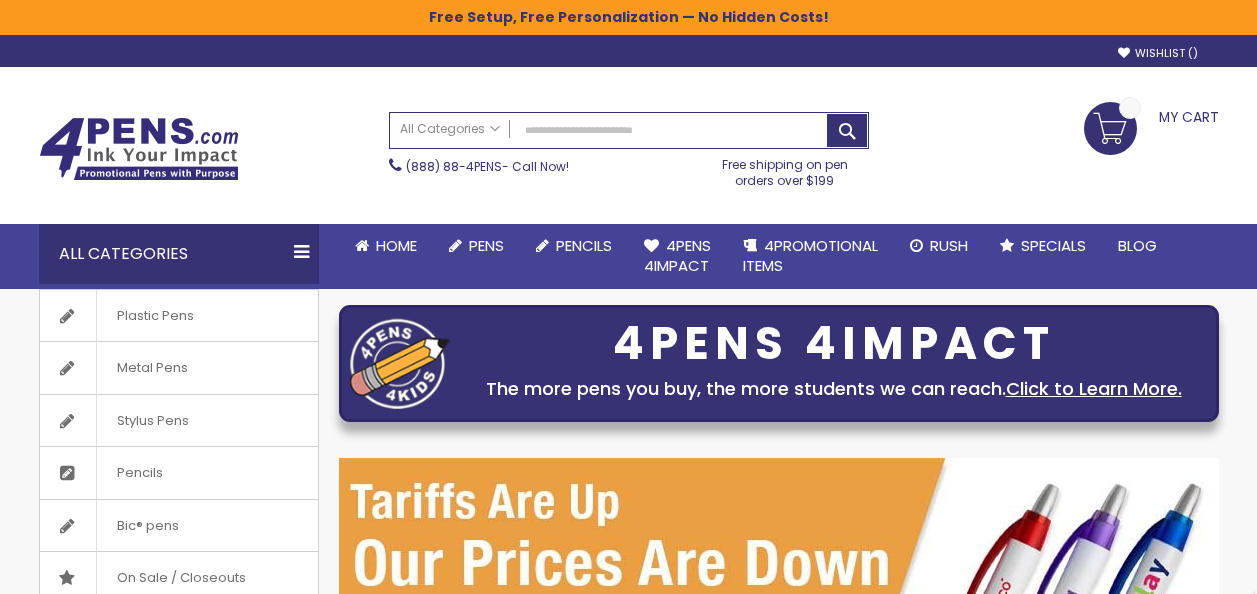scroll, scrollTop: 0, scrollLeft: 0, axis: both 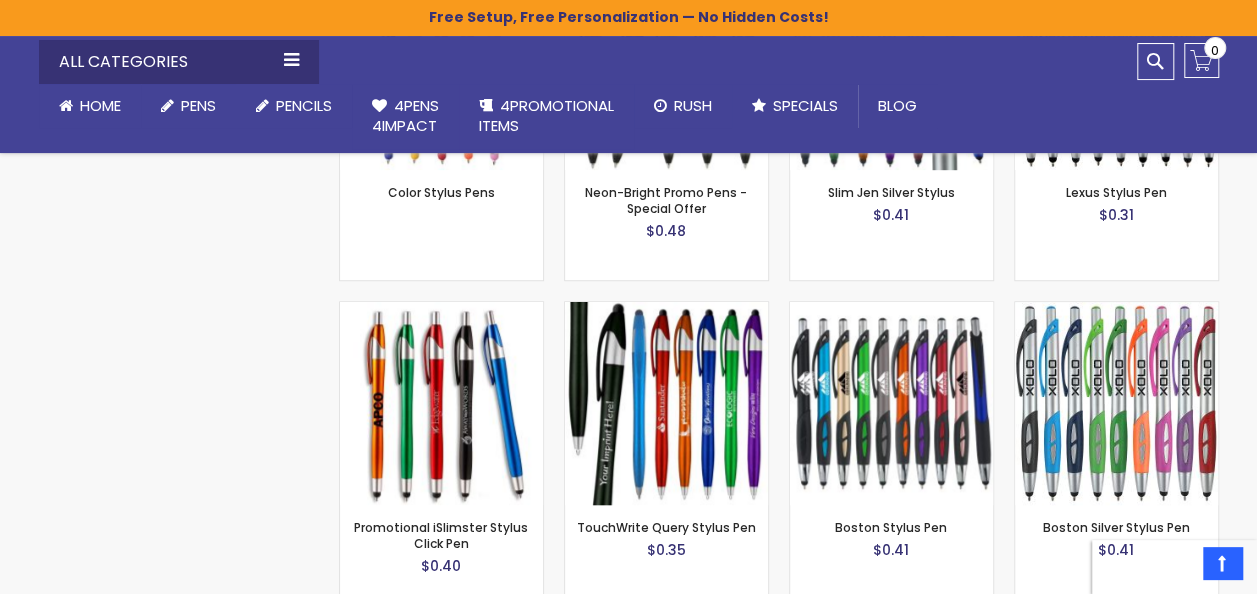 click on "Home" at bounding box center [90, 106] 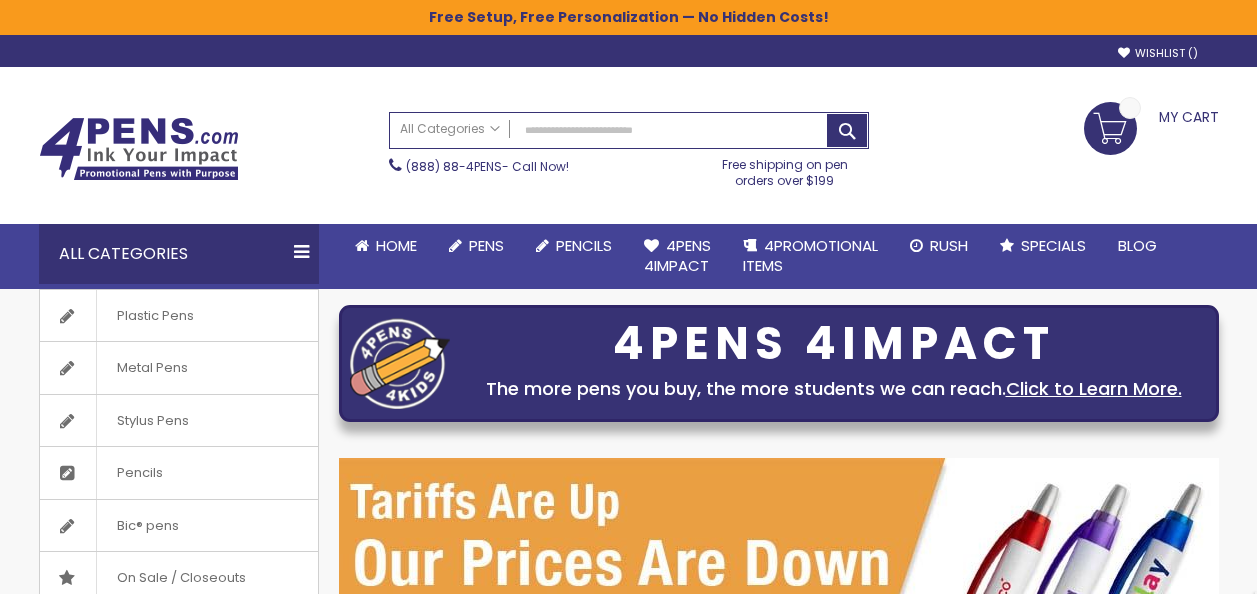 scroll, scrollTop: 0, scrollLeft: 0, axis: both 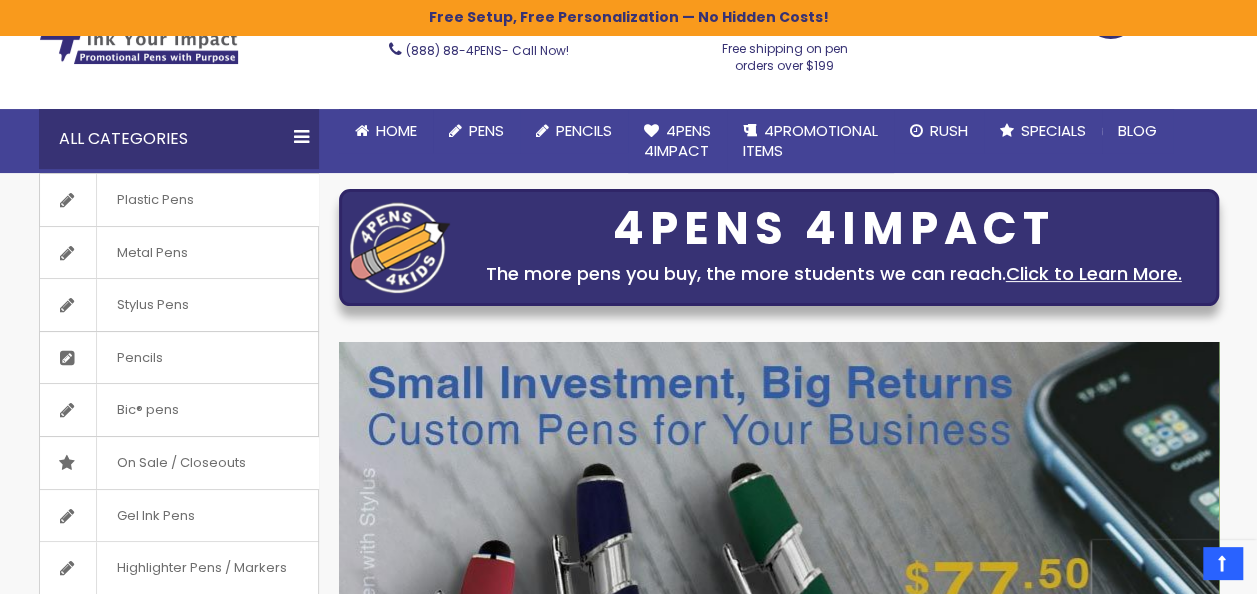 click on "On Sale / Closeouts" at bounding box center [181, 463] 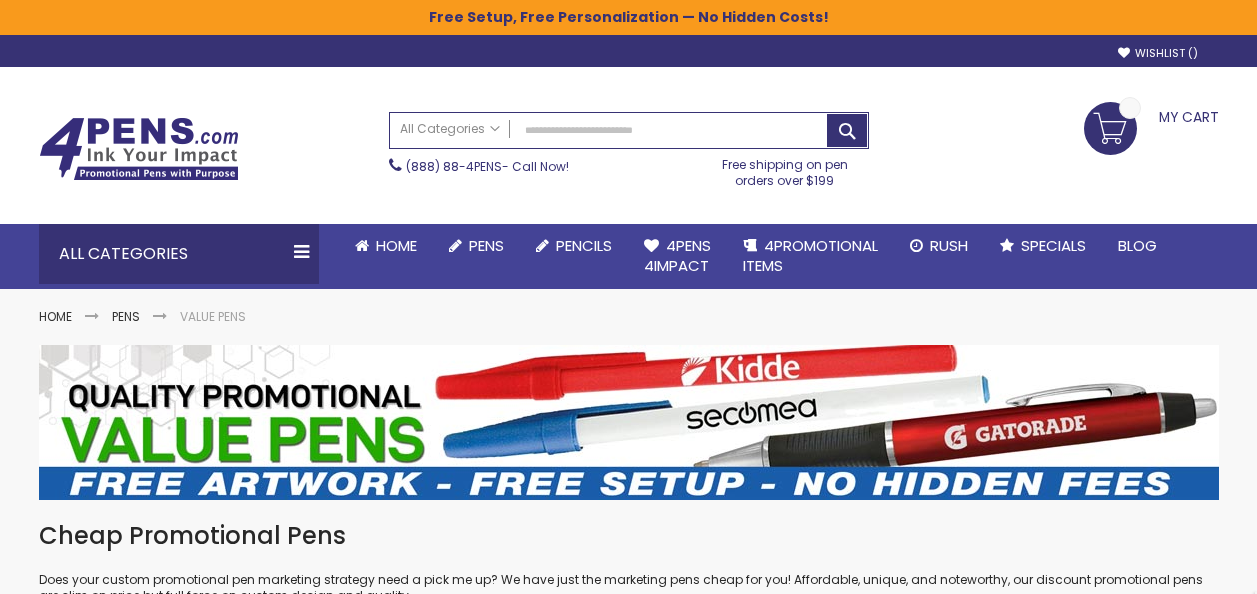 scroll, scrollTop: 0, scrollLeft: 0, axis: both 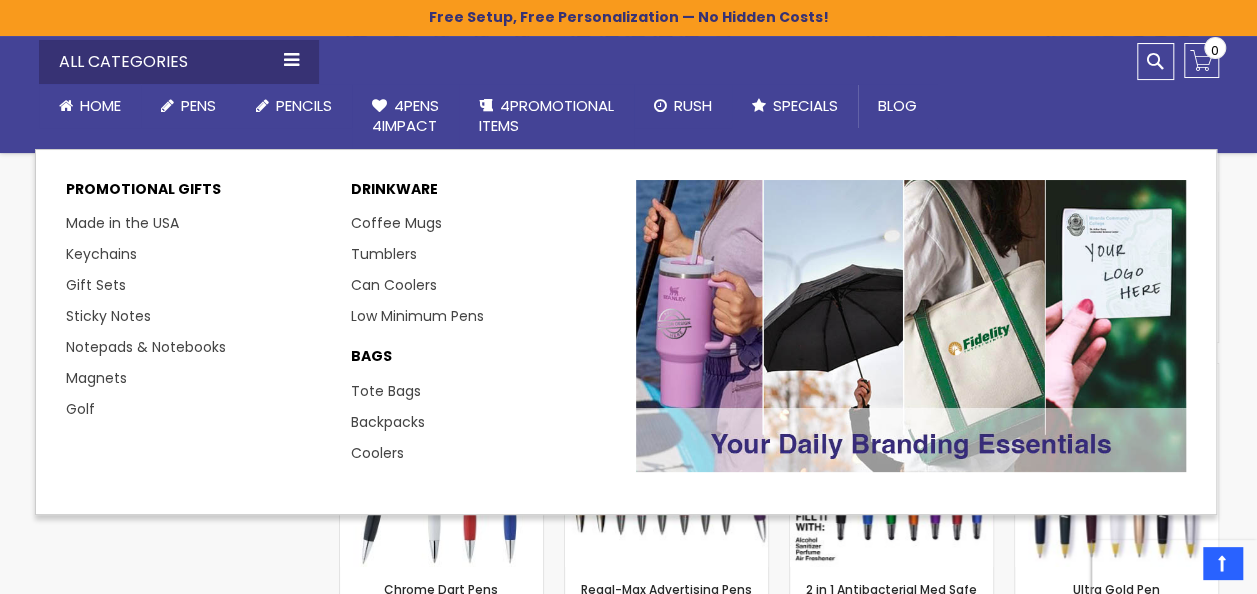 click on "4PROMOTIONAL ITEMS" at bounding box center (546, 115) 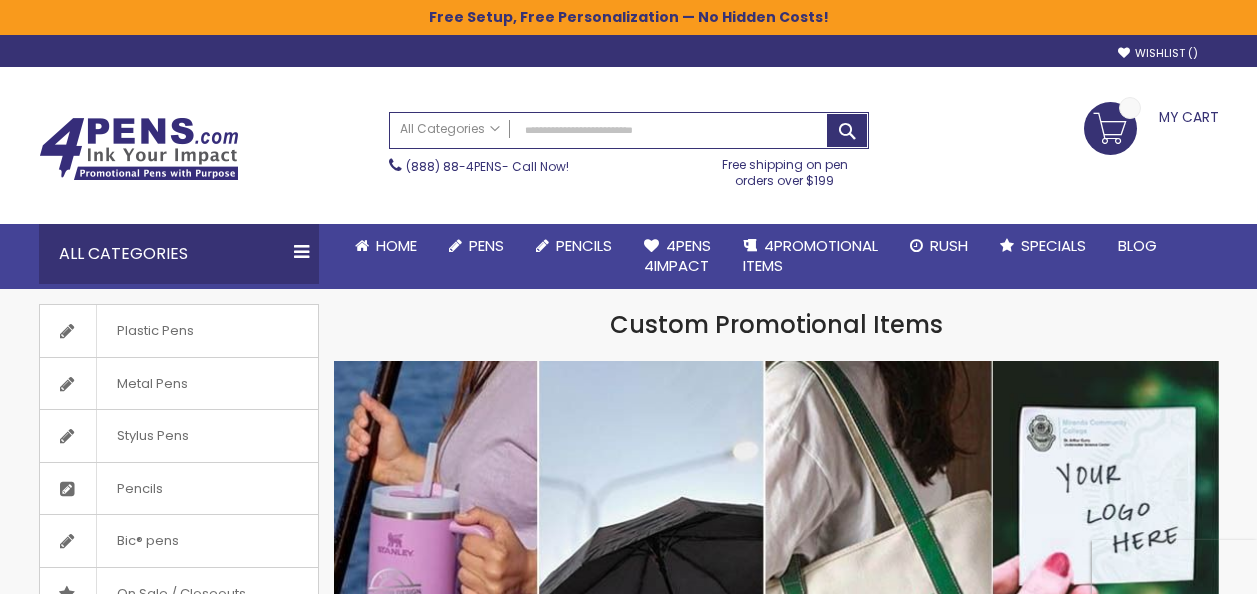 scroll, scrollTop: 0, scrollLeft: 0, axis: both 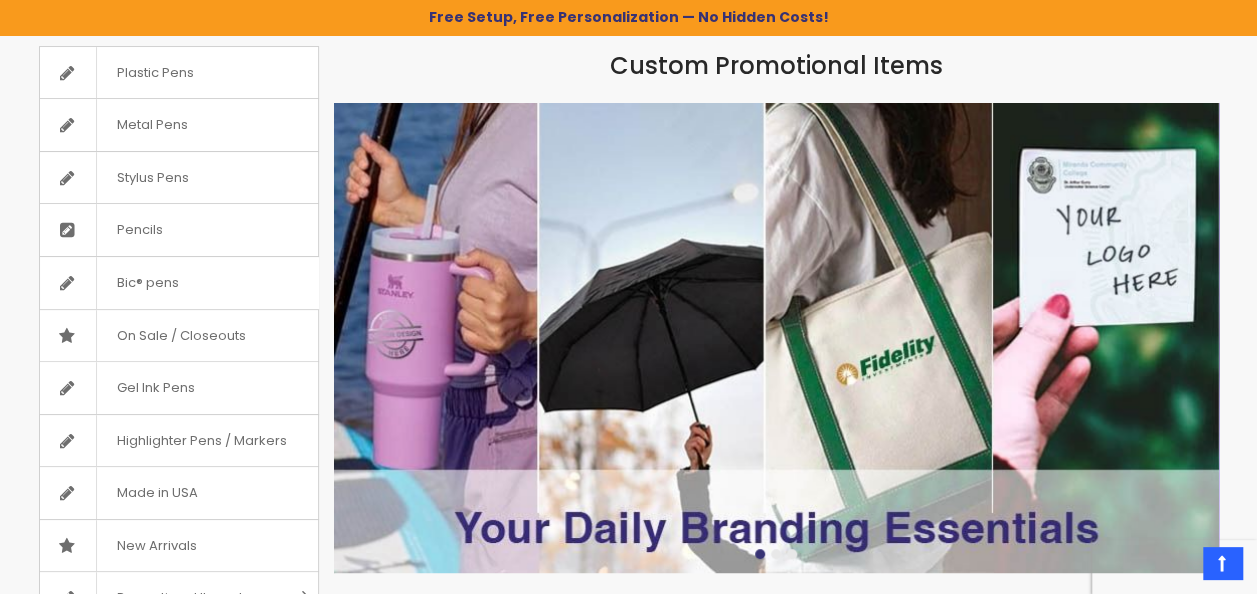 click at bounding box center (776, 338) 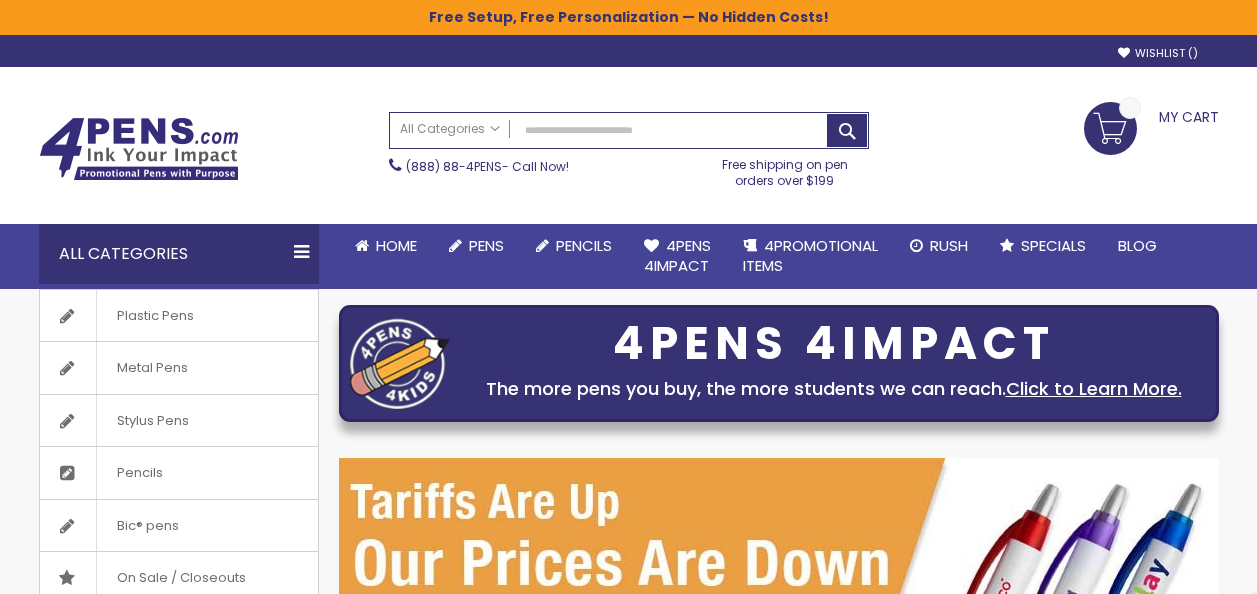 scroll, scrollTop: 0, scrollLeft: 0, axis: both 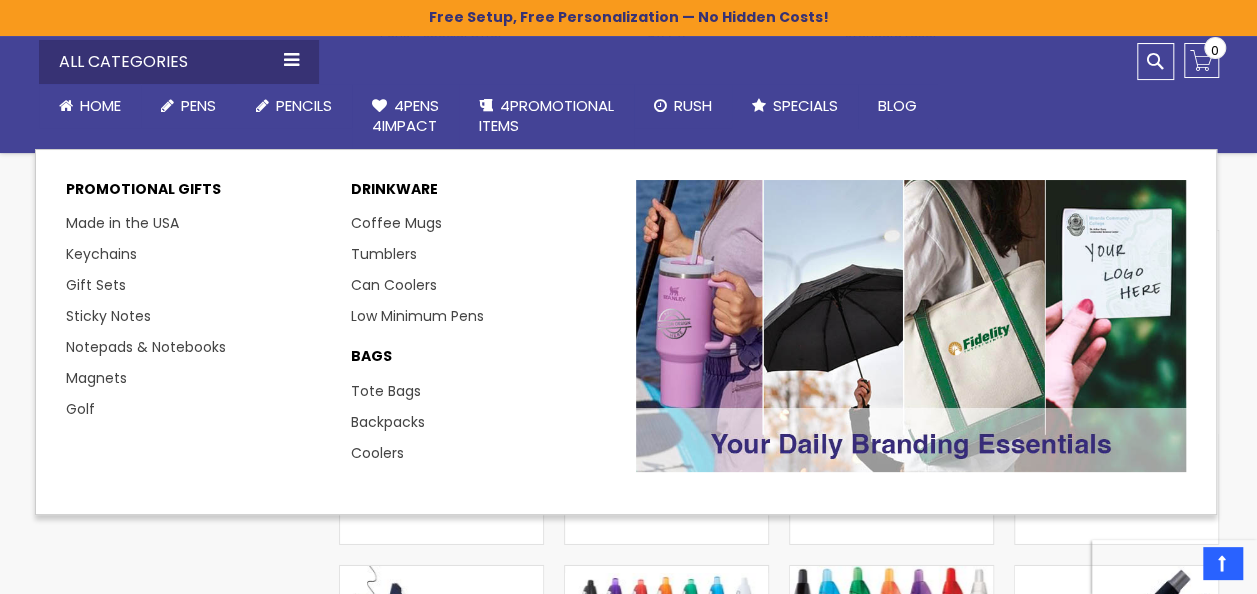 click on "Tote Bags" at bounding box center (386, 391) 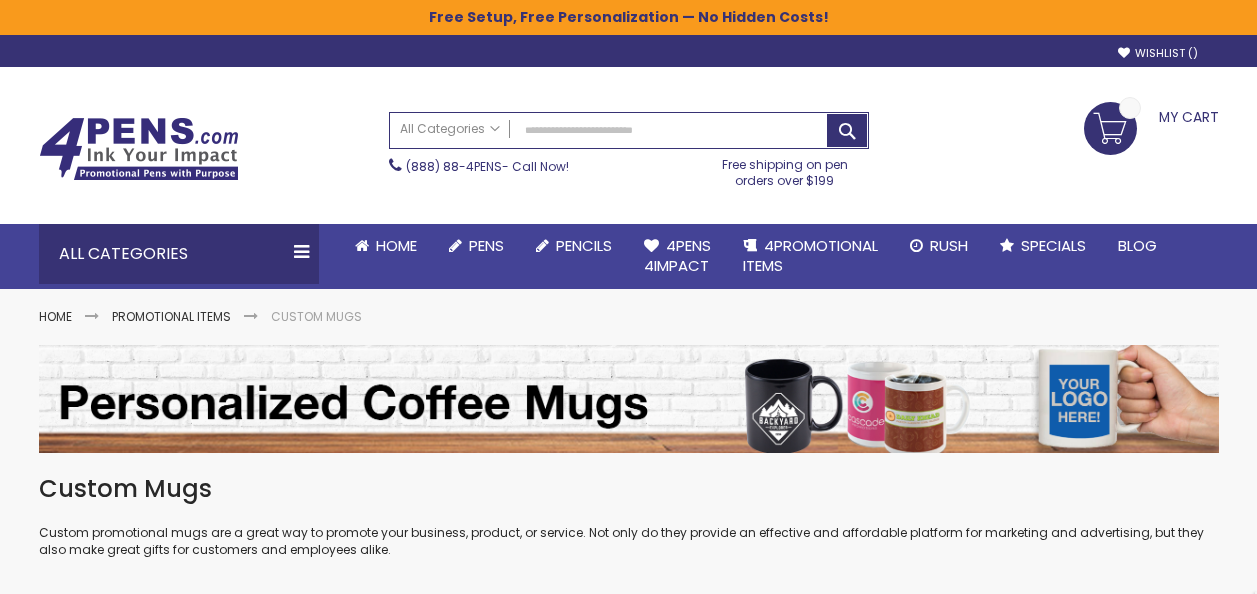 scroll, scrollTop: 0, scrollLeft: 0, axis: both 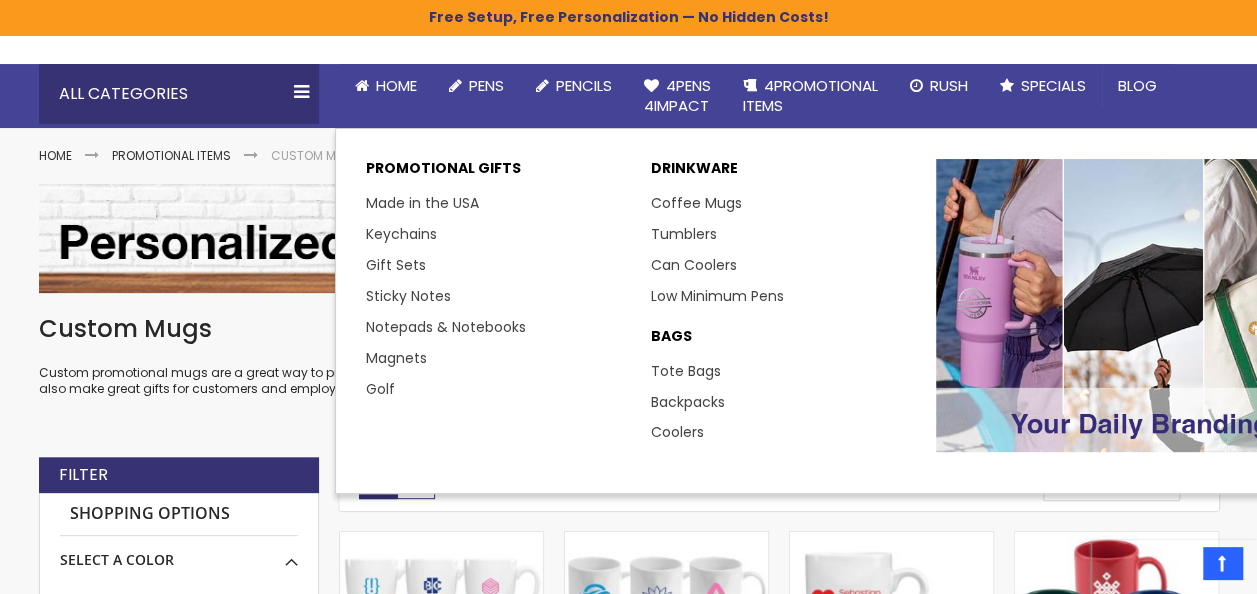 click on "Tote Bags" at bounding box center [686, 371] 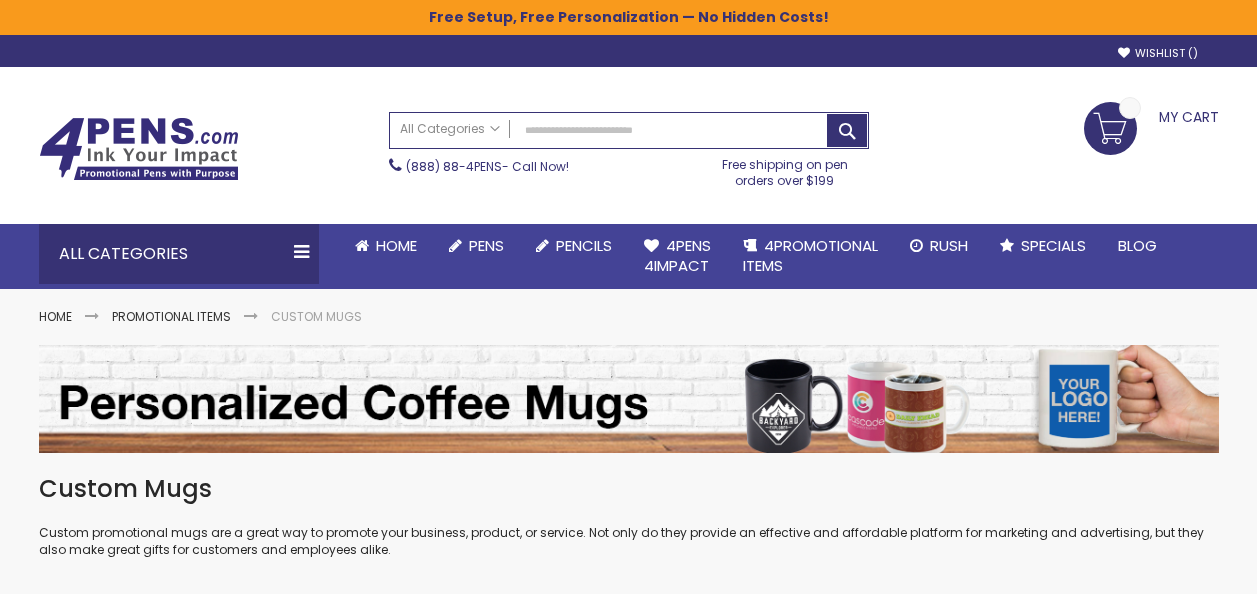 scroll, scrollTop: 0, scrollLeft: 0, axis: both 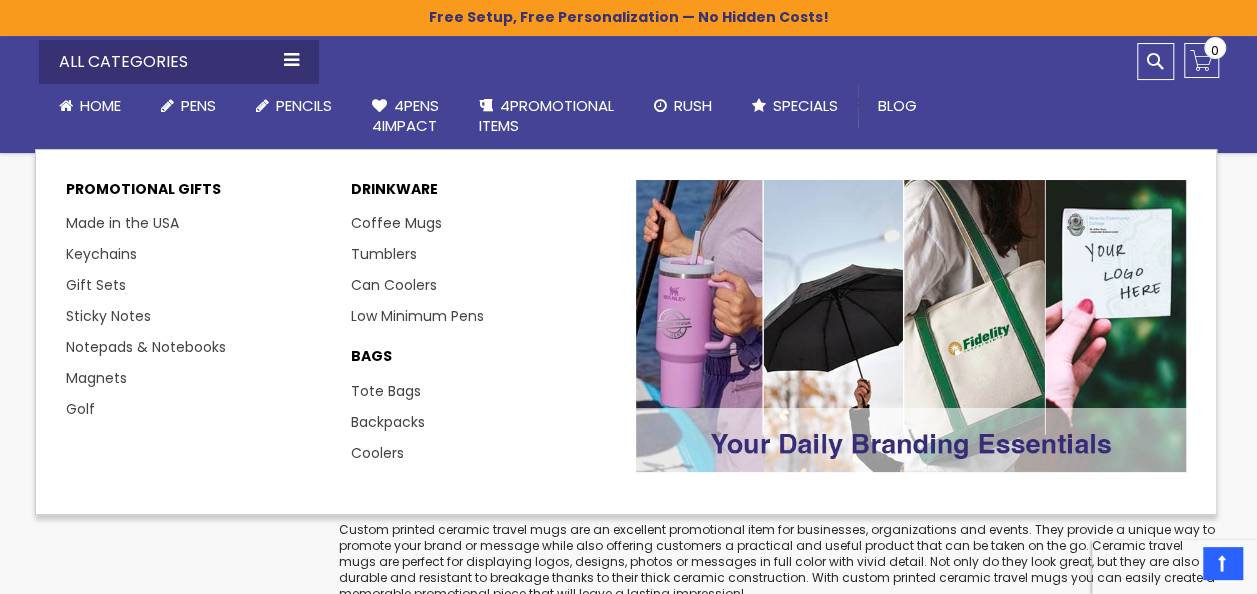 click on "Coolers" at bounding box center [377, 453] 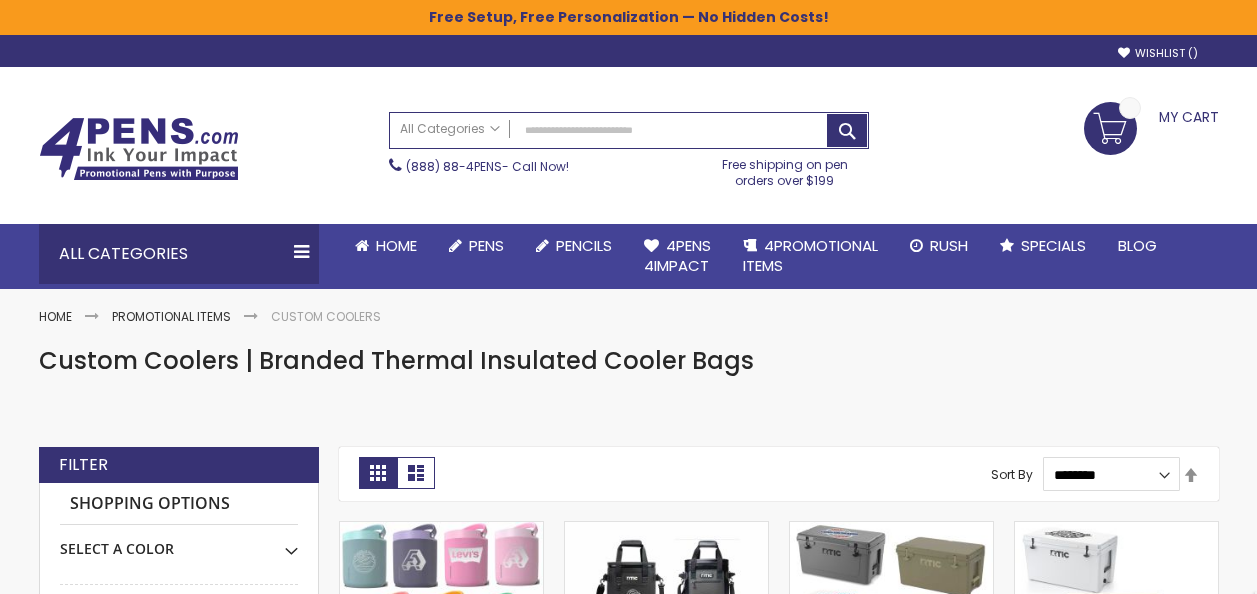 scroll, scrollTop: 0, scrollLeft: 0, axis: both 